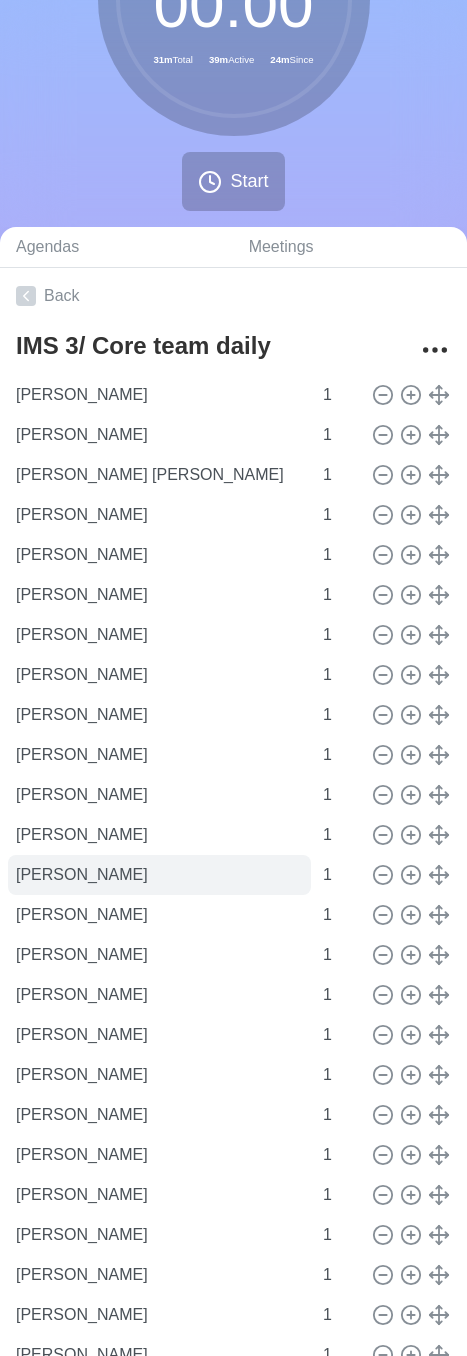 scroll, scrollTop: 400, scrollLeft: 0, axis: vertical 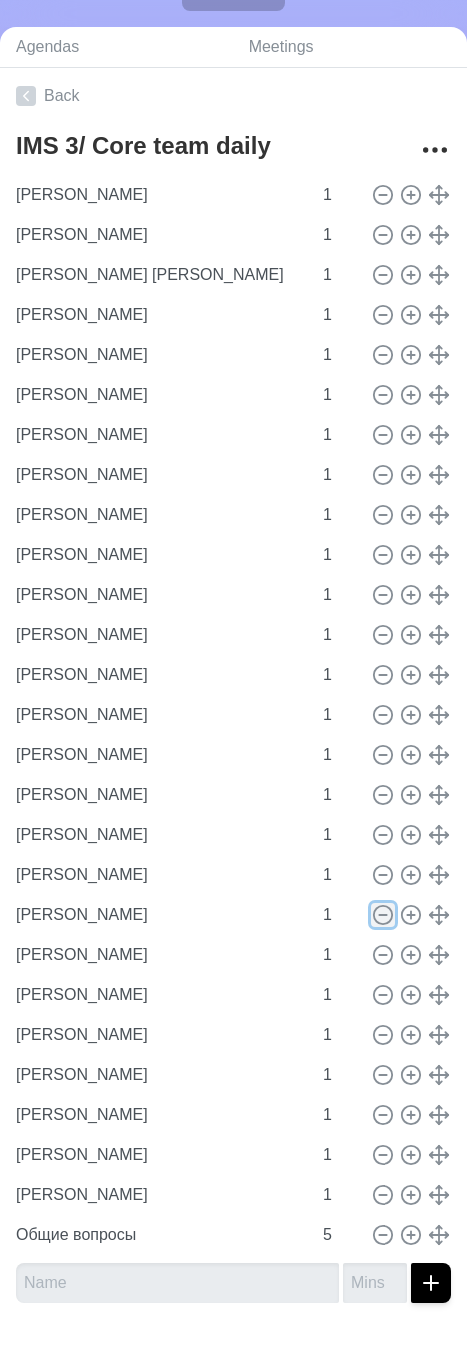 click 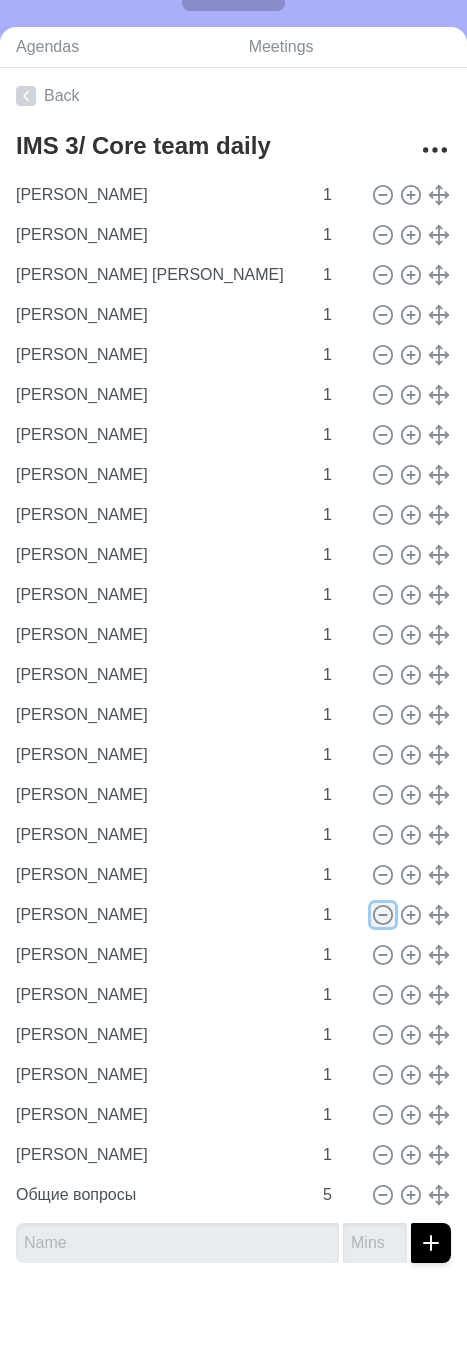 click 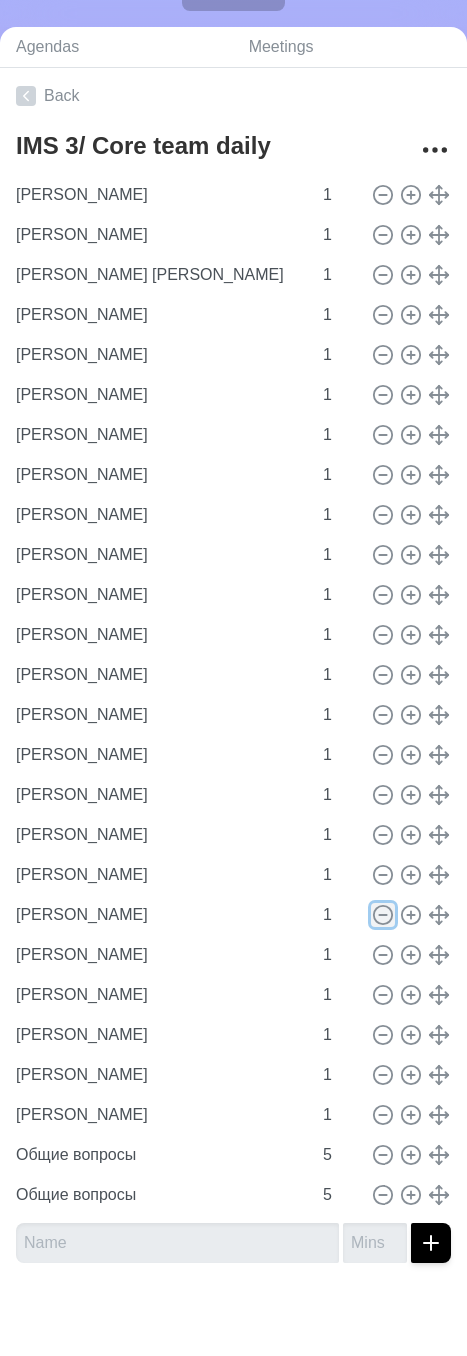scroll, scrollTop: 362, scrollLeft: 0, axis: vertical 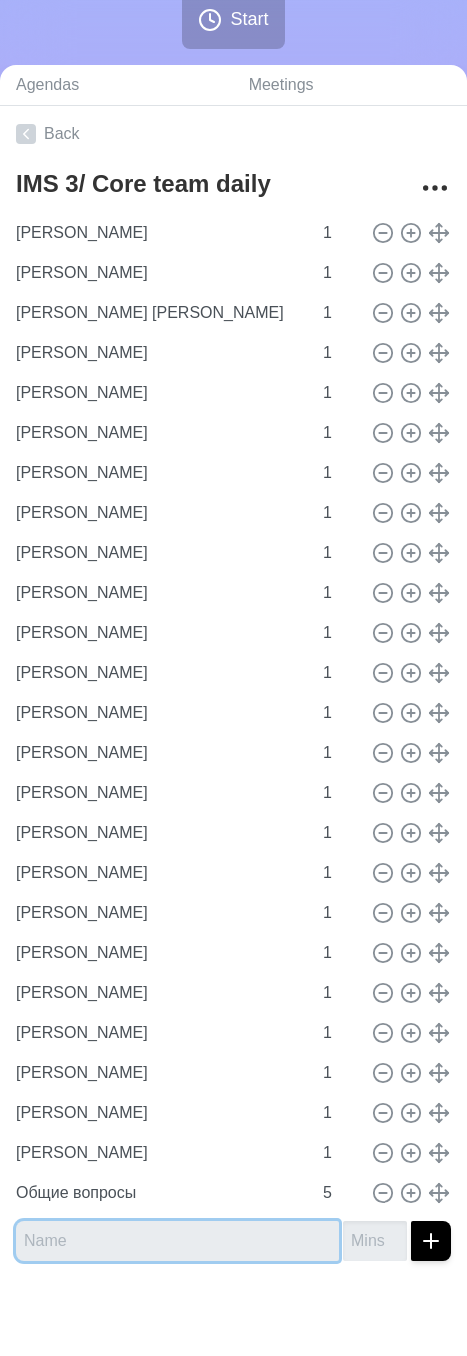 click at bounding box center [177, 1241] 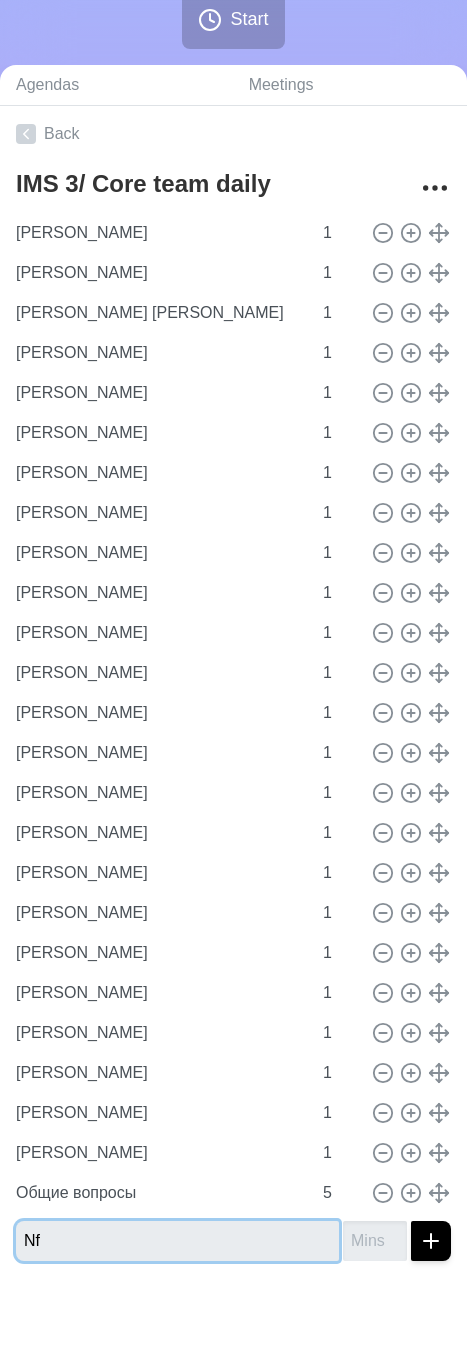 type on "N" 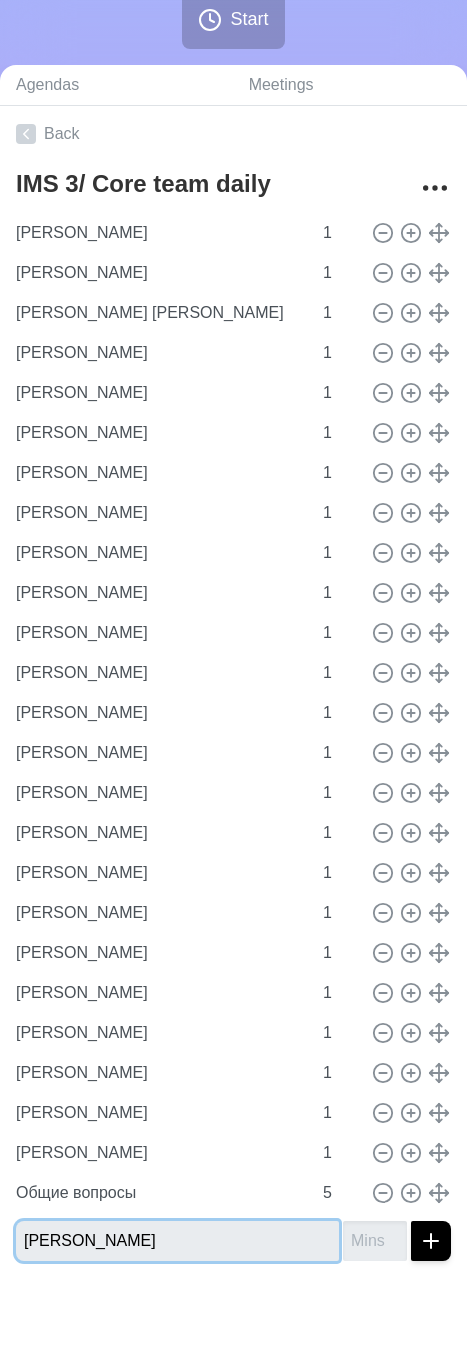type on "[PERSON_NAME]" 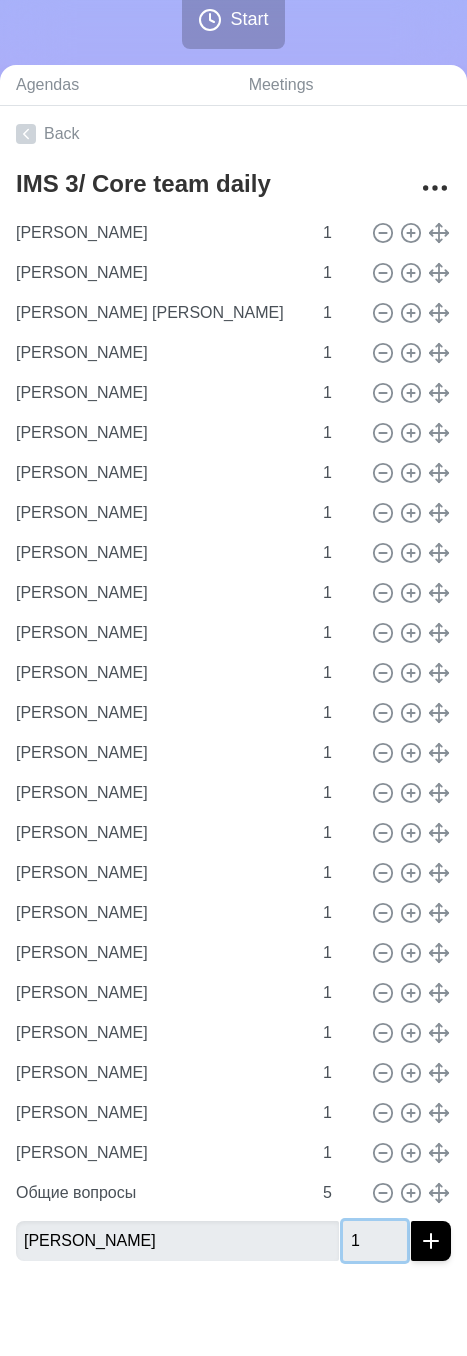 type on "1" 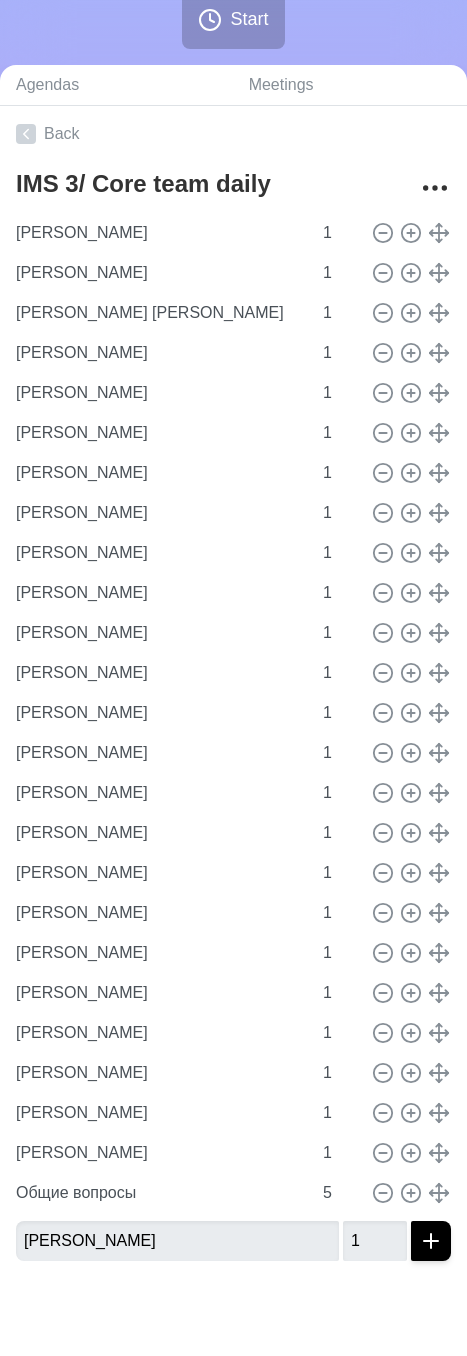 click 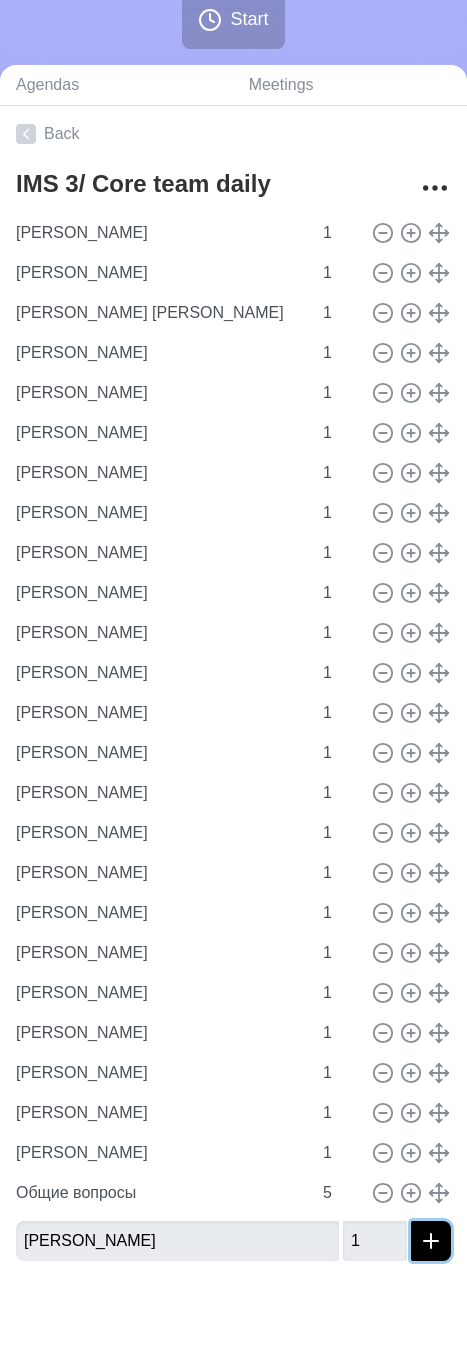 click 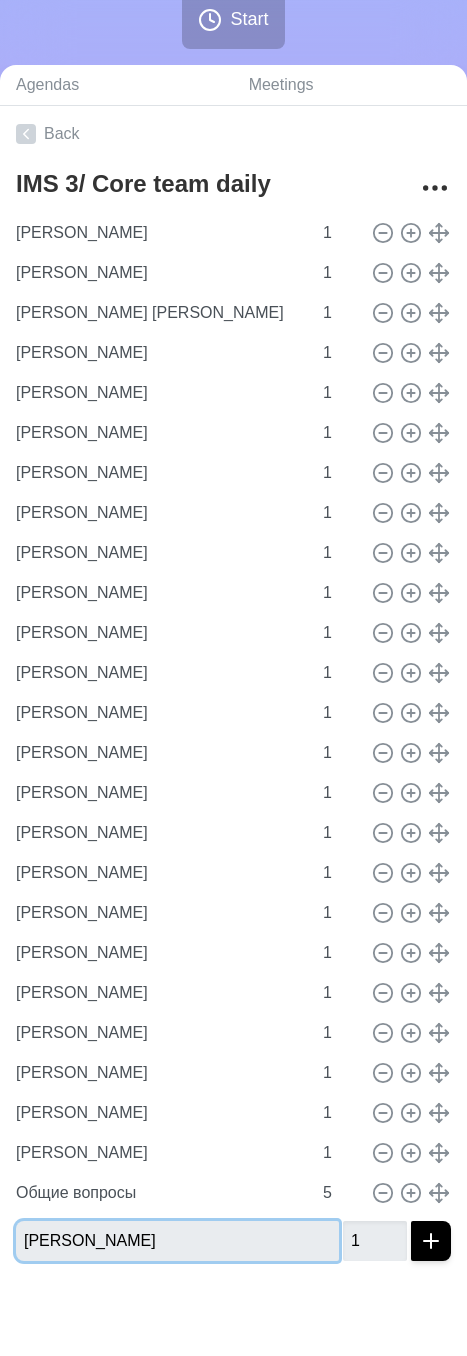 type 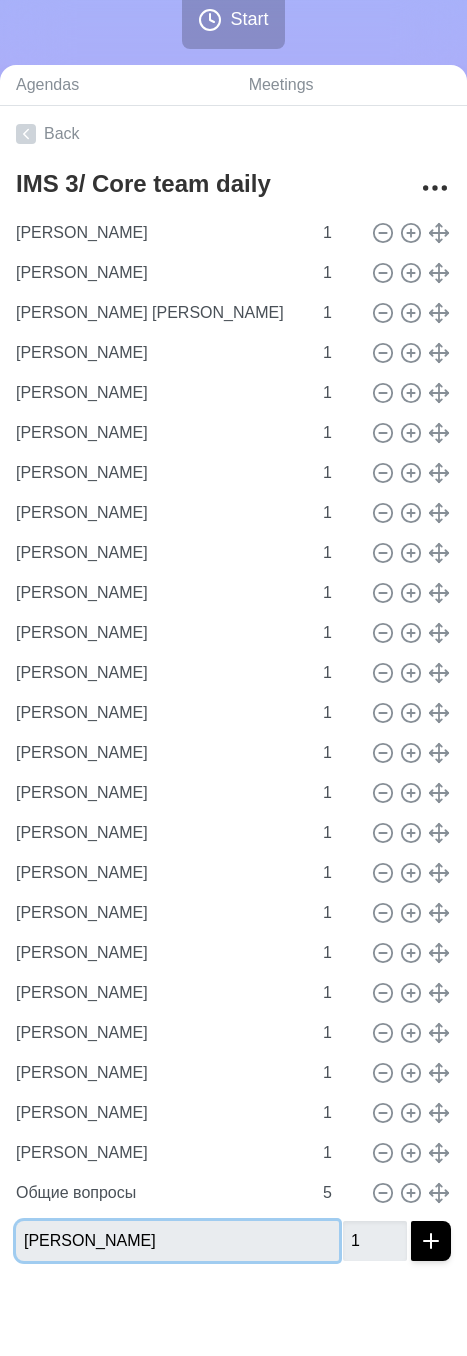 type 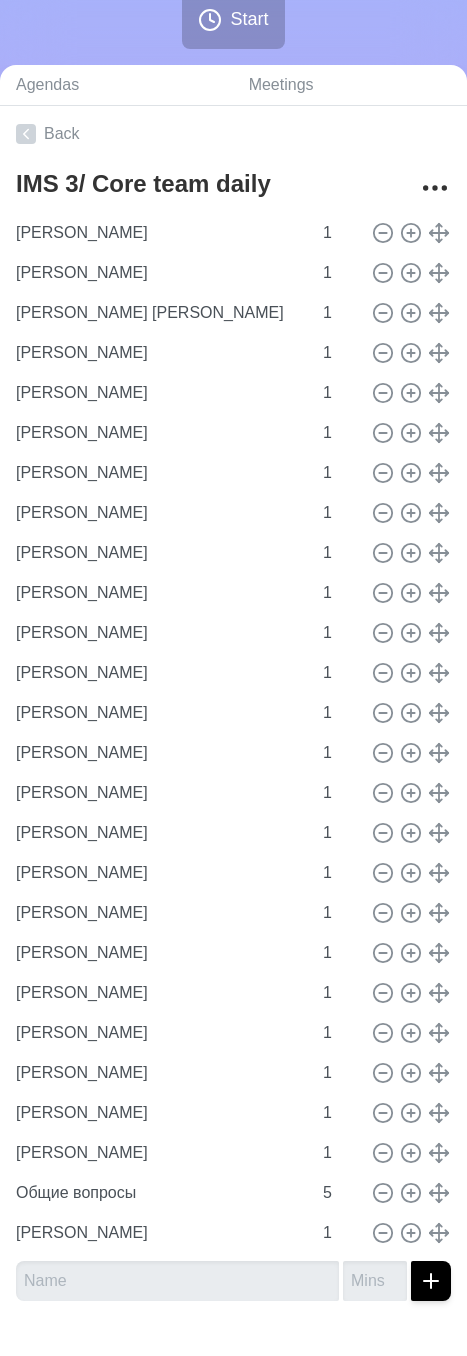 type 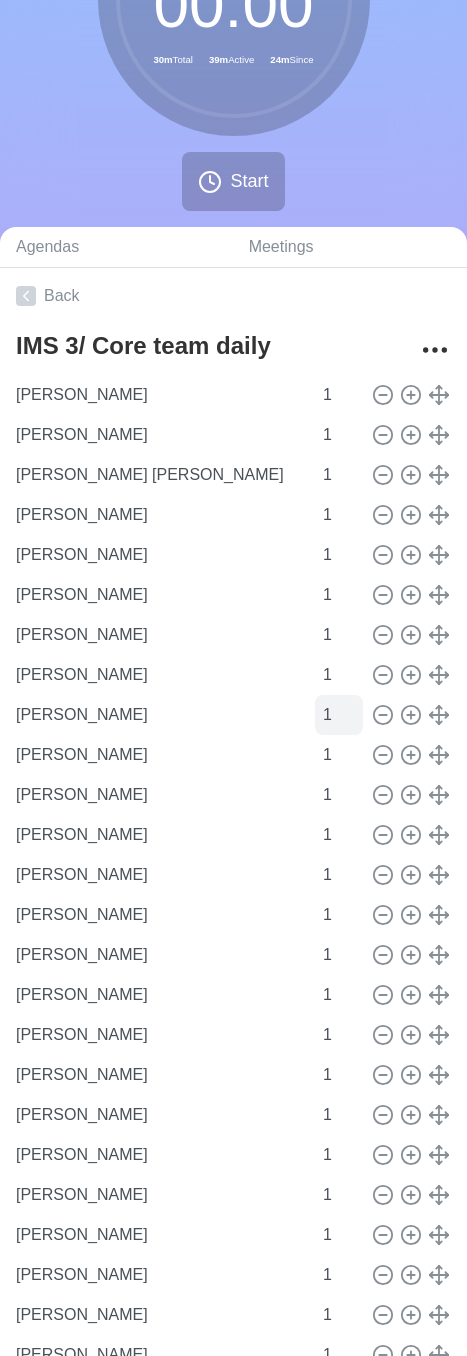scroll, scrollTop: 0, scrollLeft: 0, axis: both 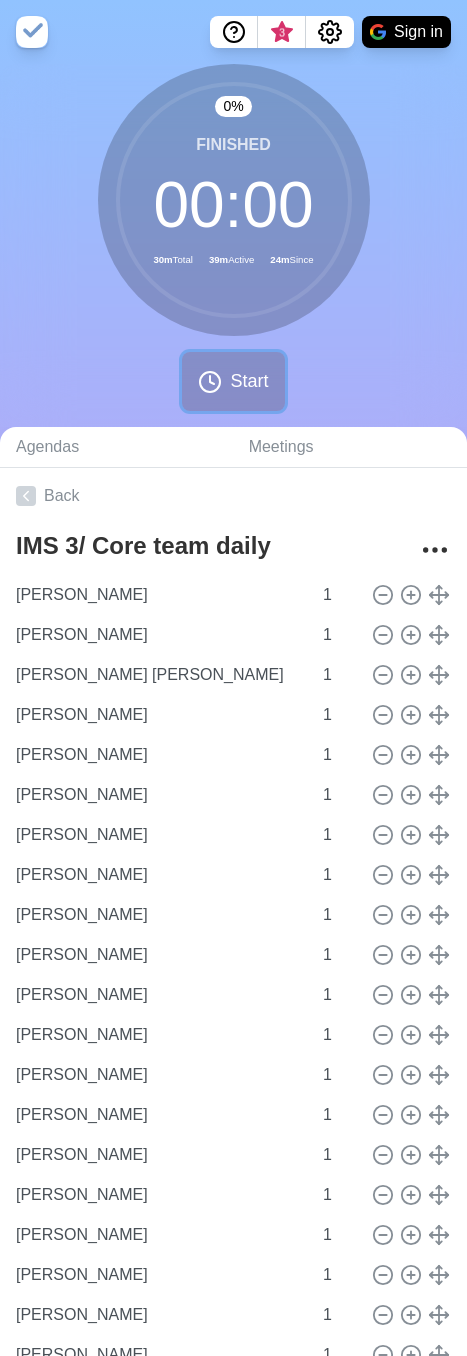 click on "Start" at bounding box center (249, 381) 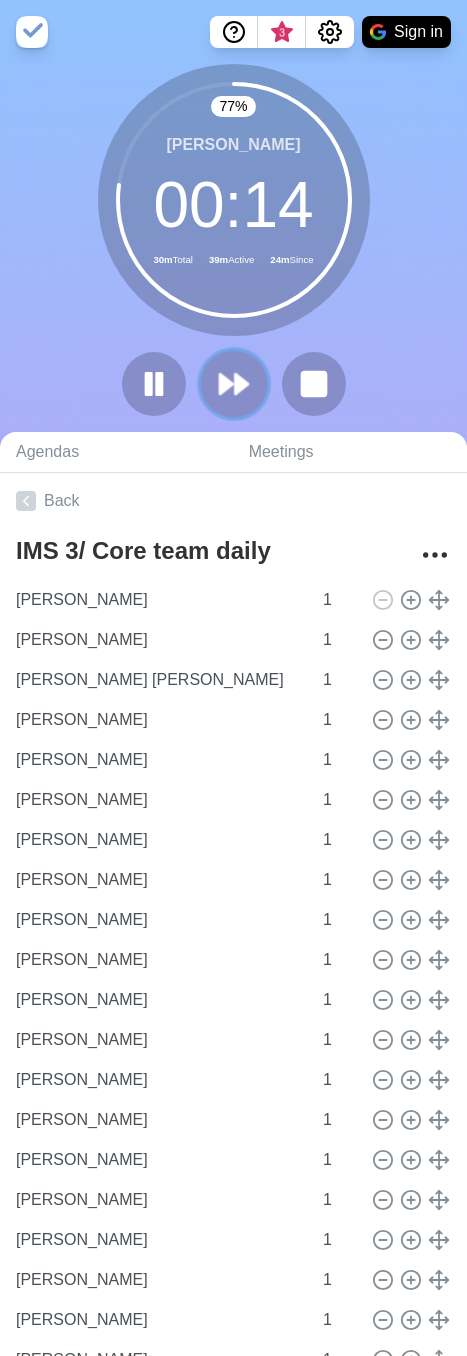 click at bounding box center (233, 383) 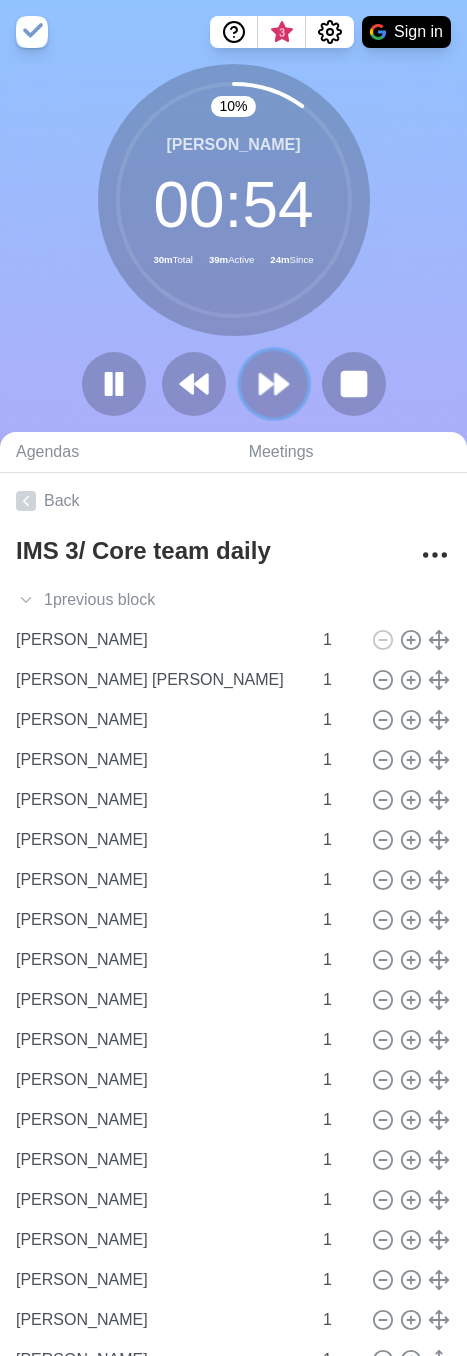 click 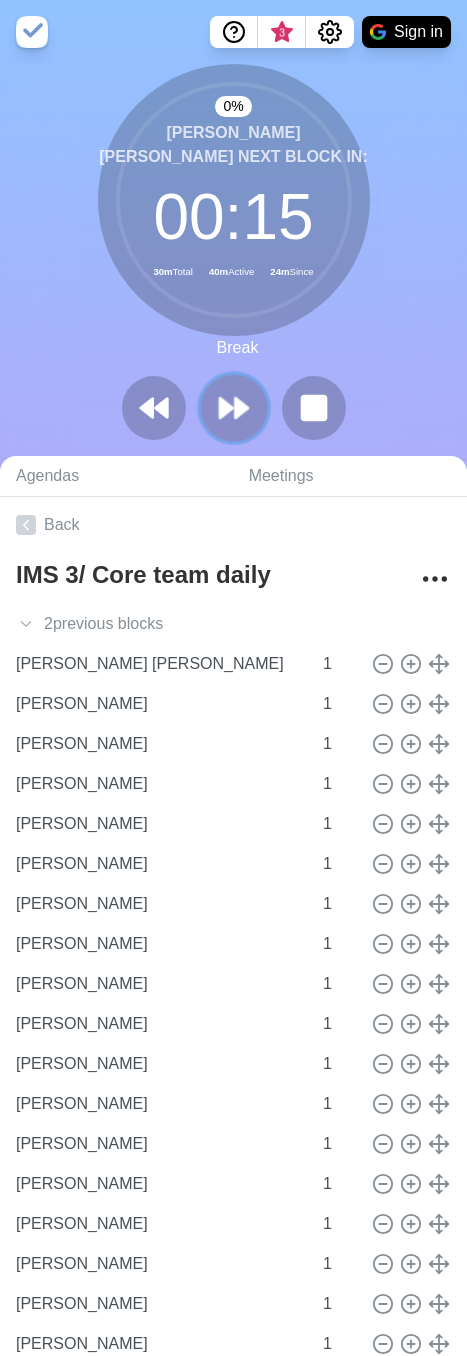 click 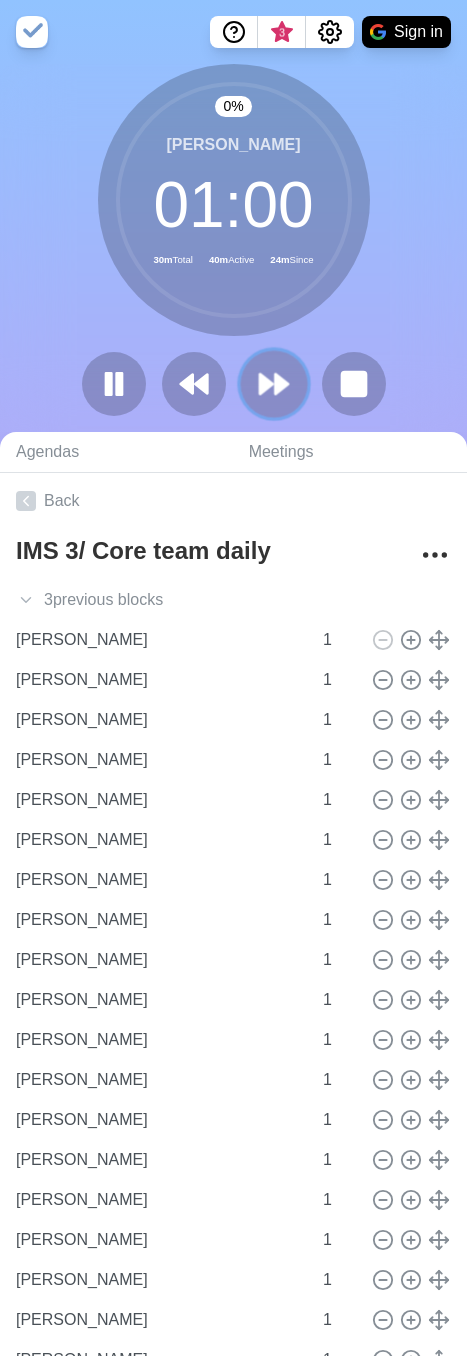 click 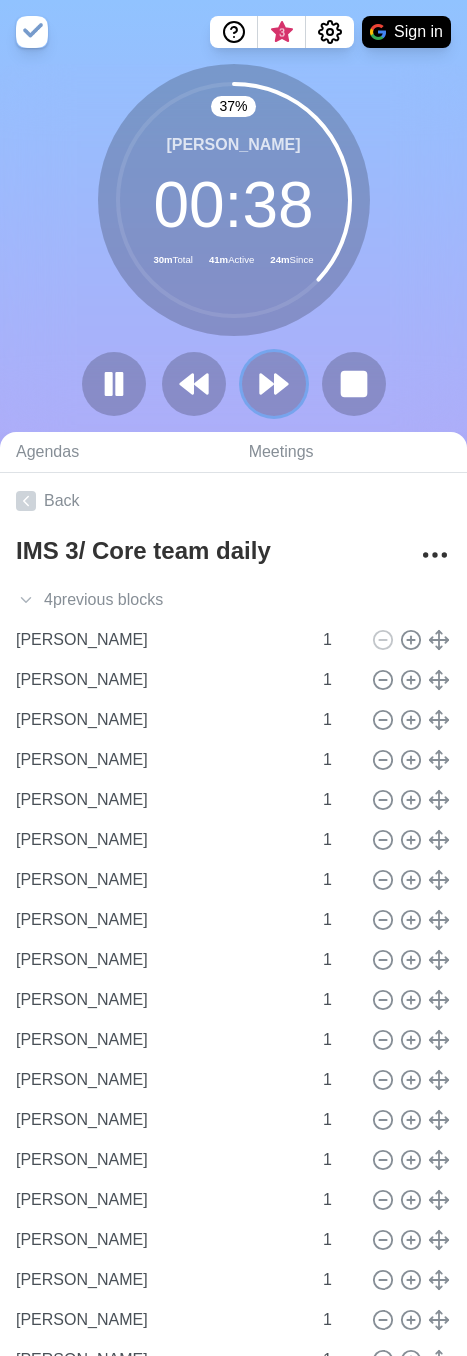 drag, startPoint x: 279, startPoint y: 379, endPoint x: 483, endPoint y: 435, distance: 211.54669 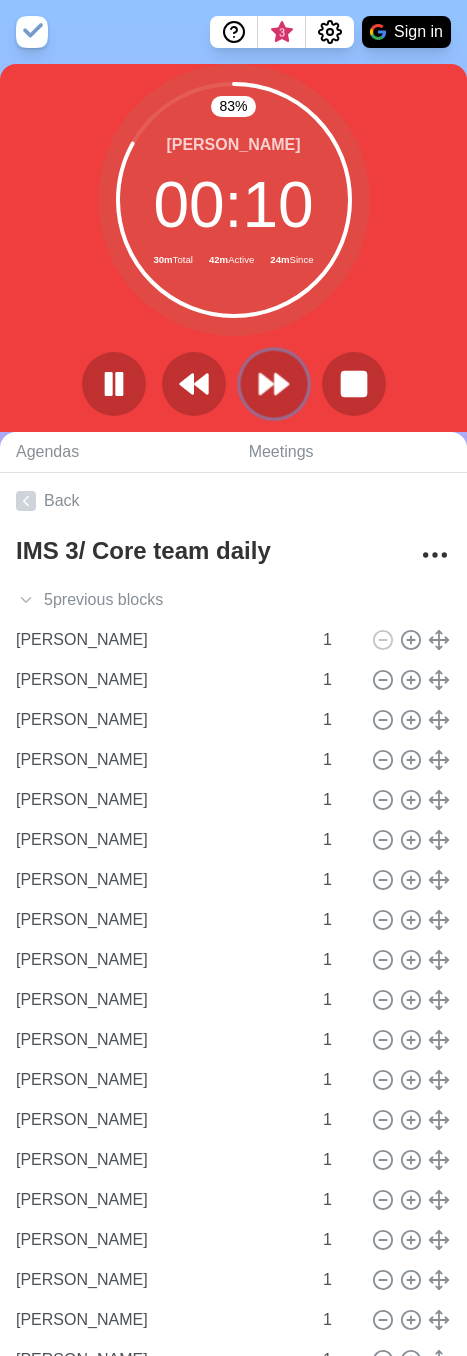 click at bounding box center (273, 383) 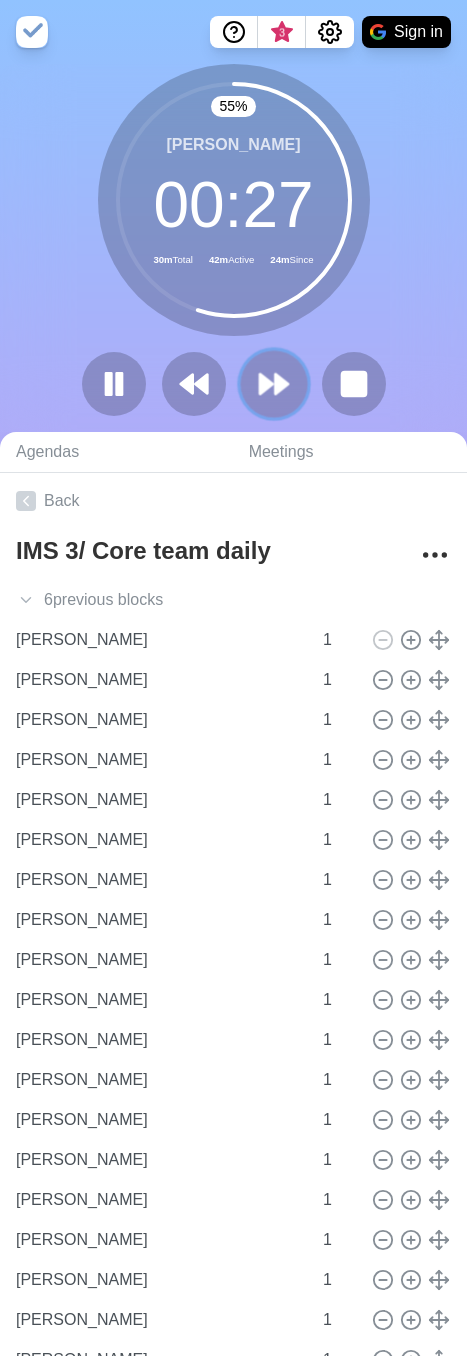 click 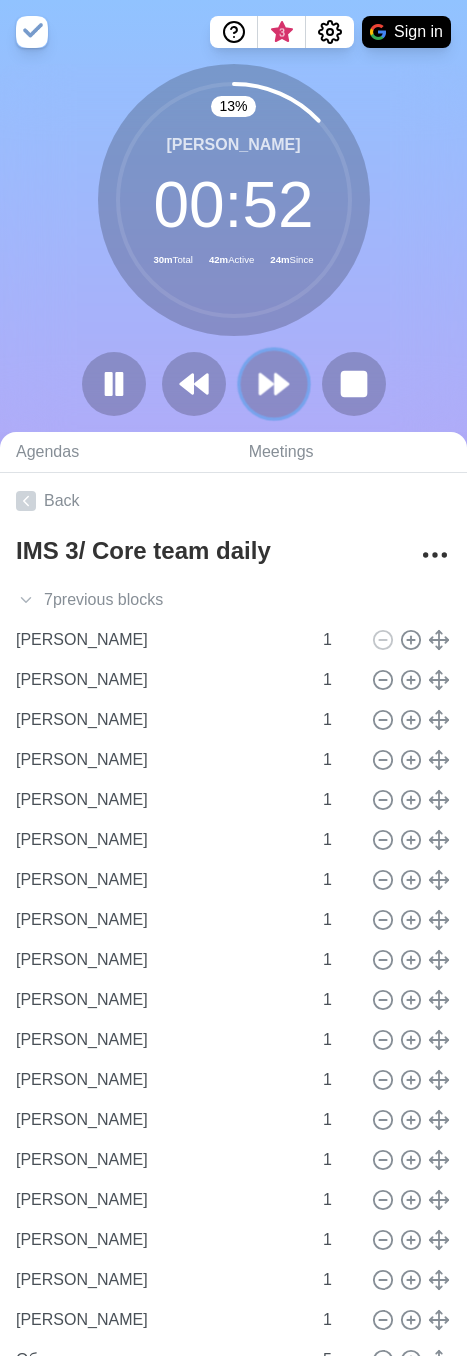 click 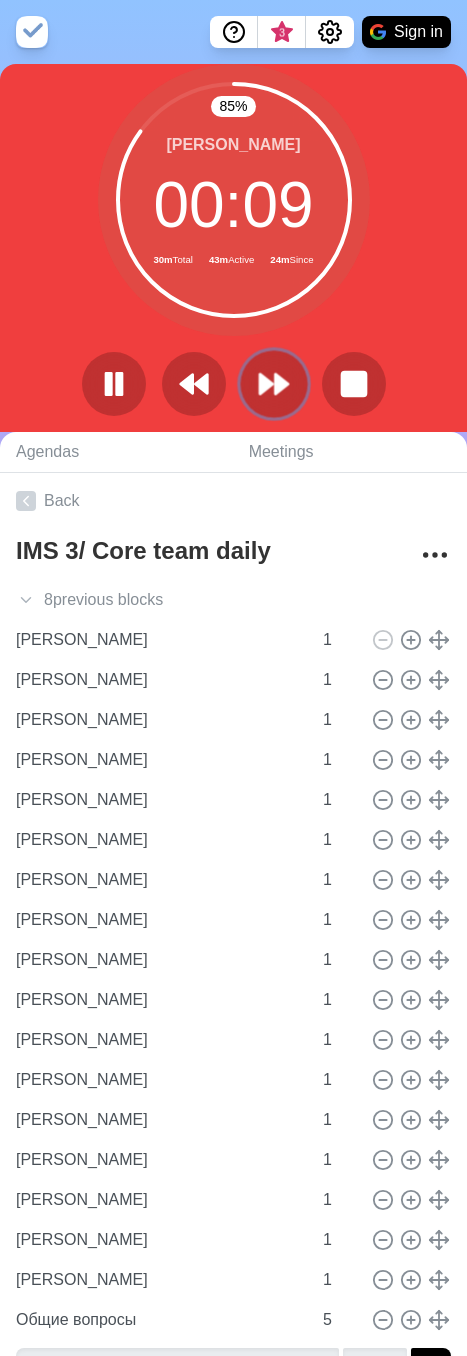 click 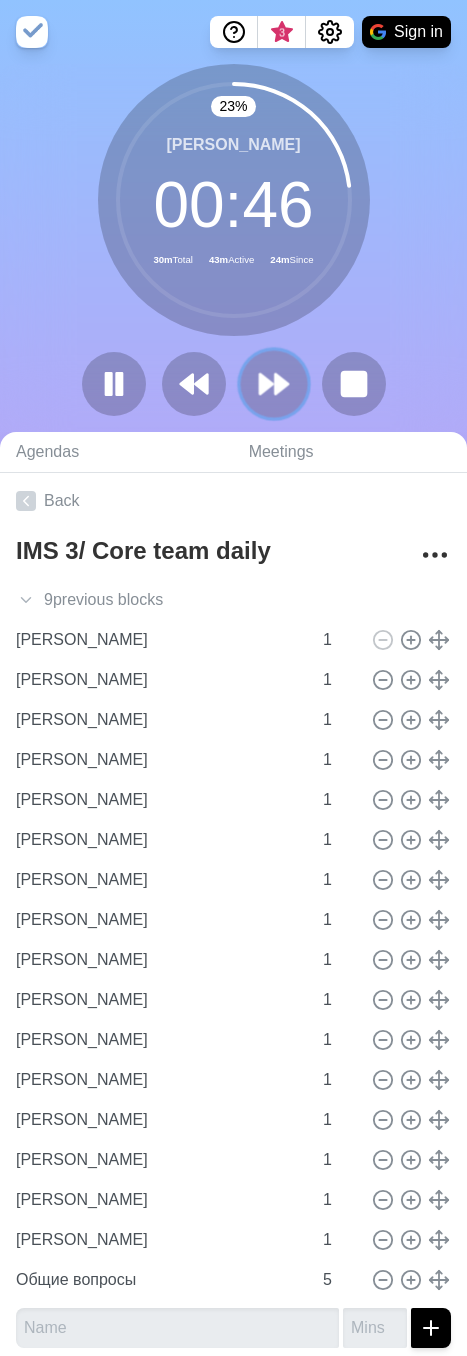click 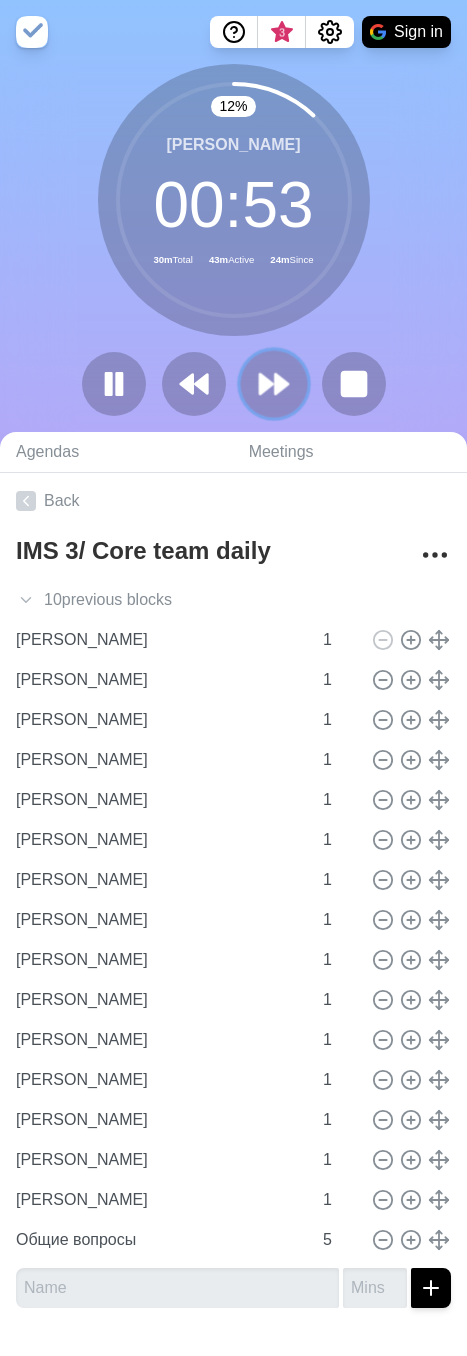 click 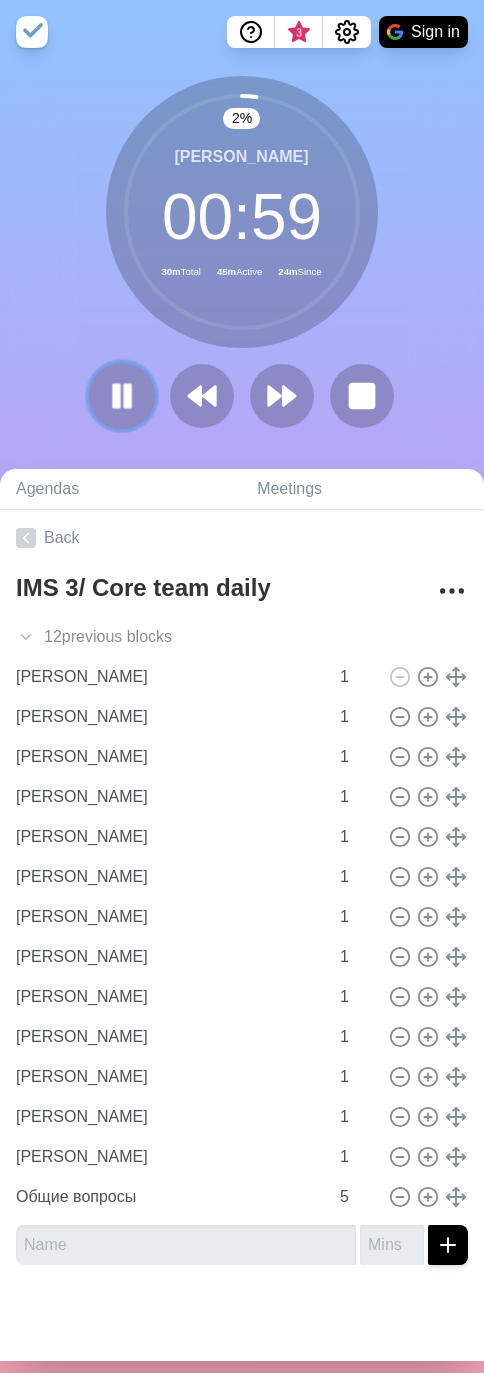 click 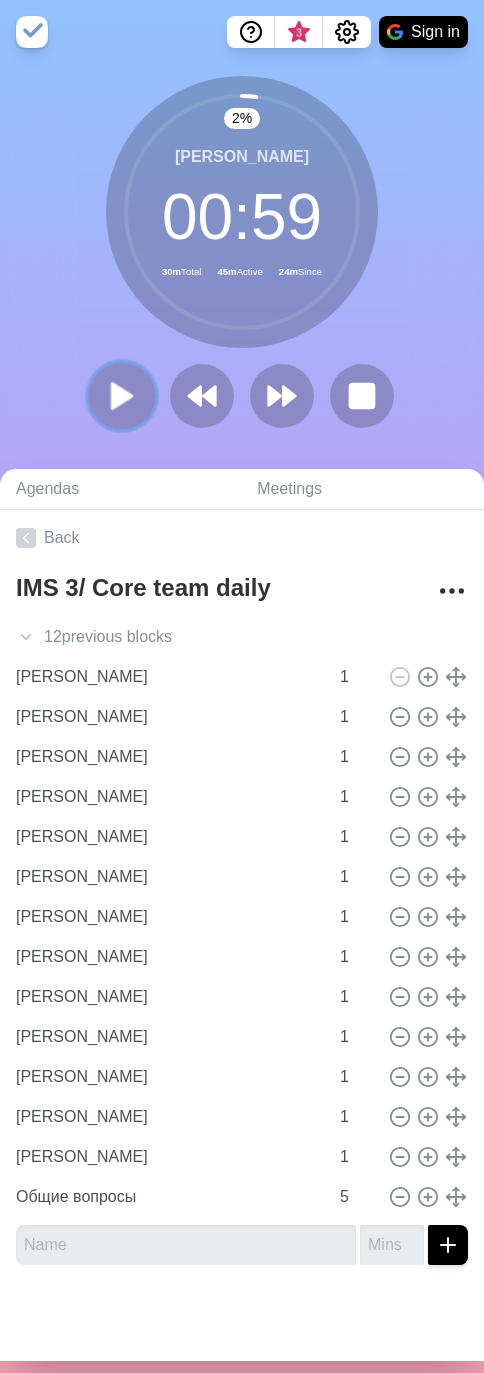 click at bounding box center [121, 396] 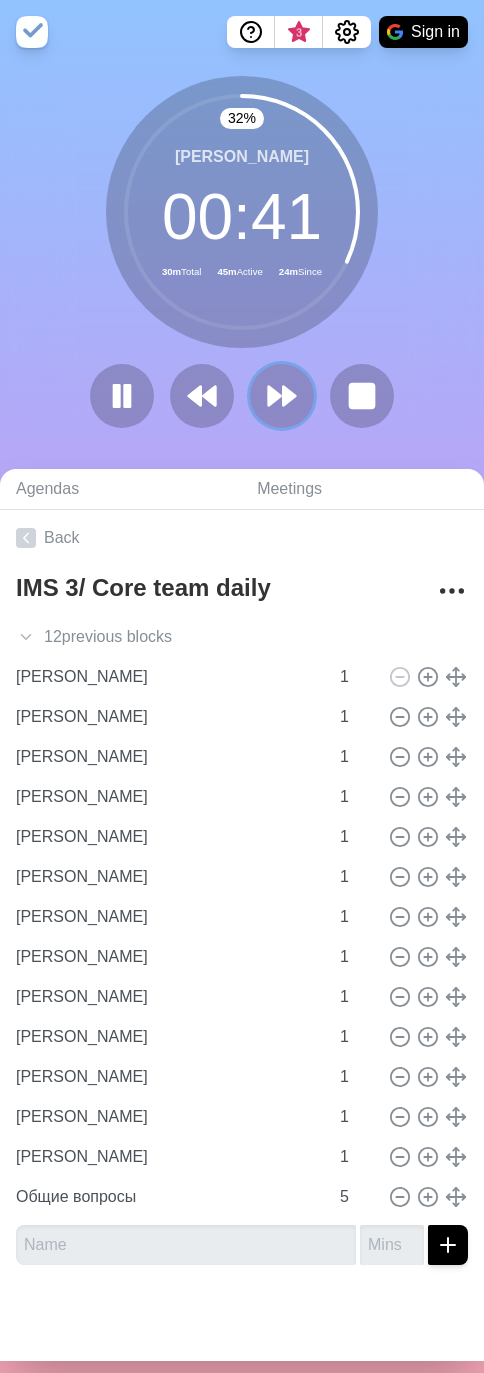 drag, startPoint x: 281, startPoint y: 391, endPoint x: 307, endPoint y: 396, distance: 26.476404 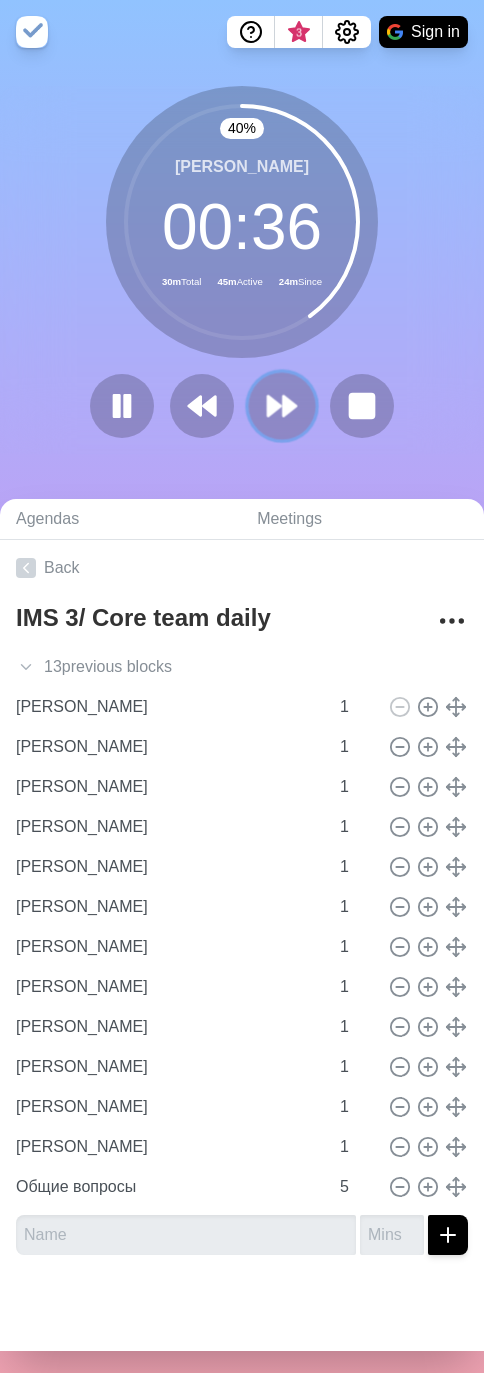 click at bounding box center (281, 406) 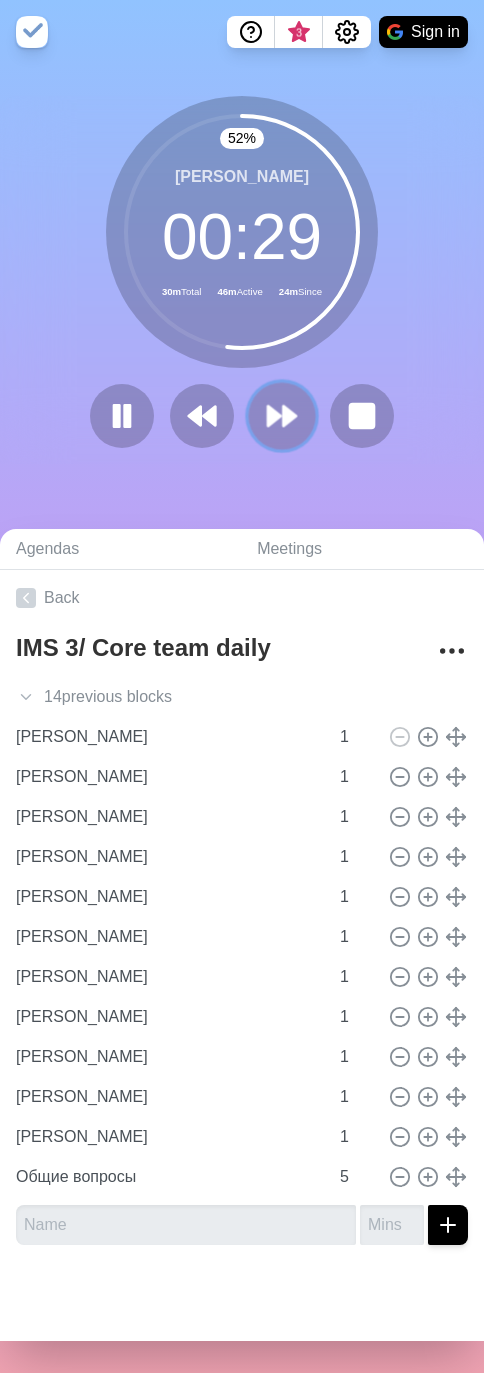 click 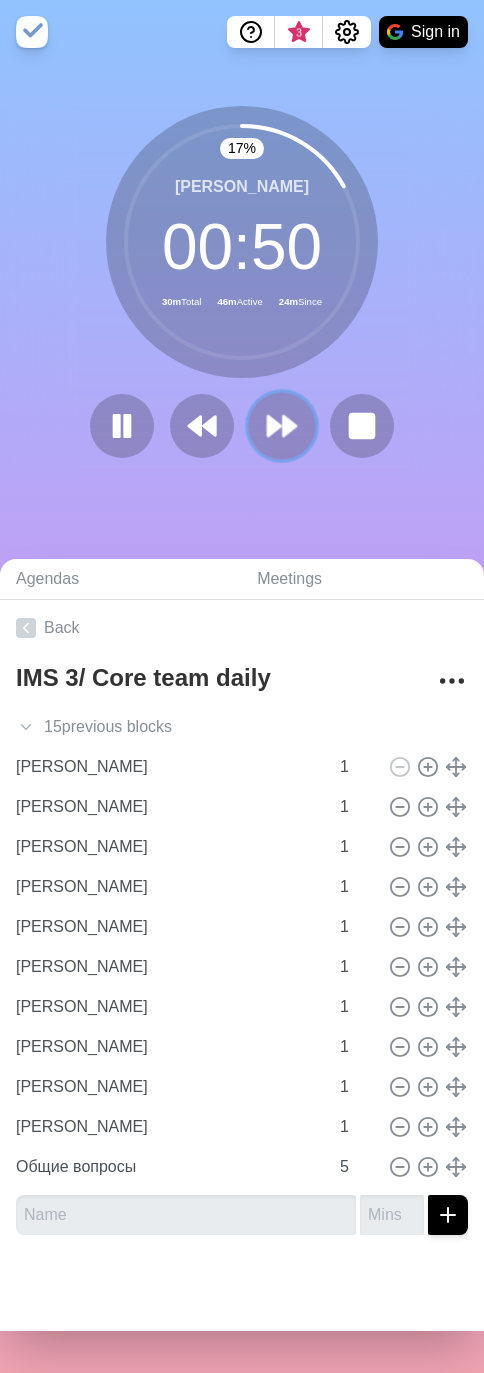 click 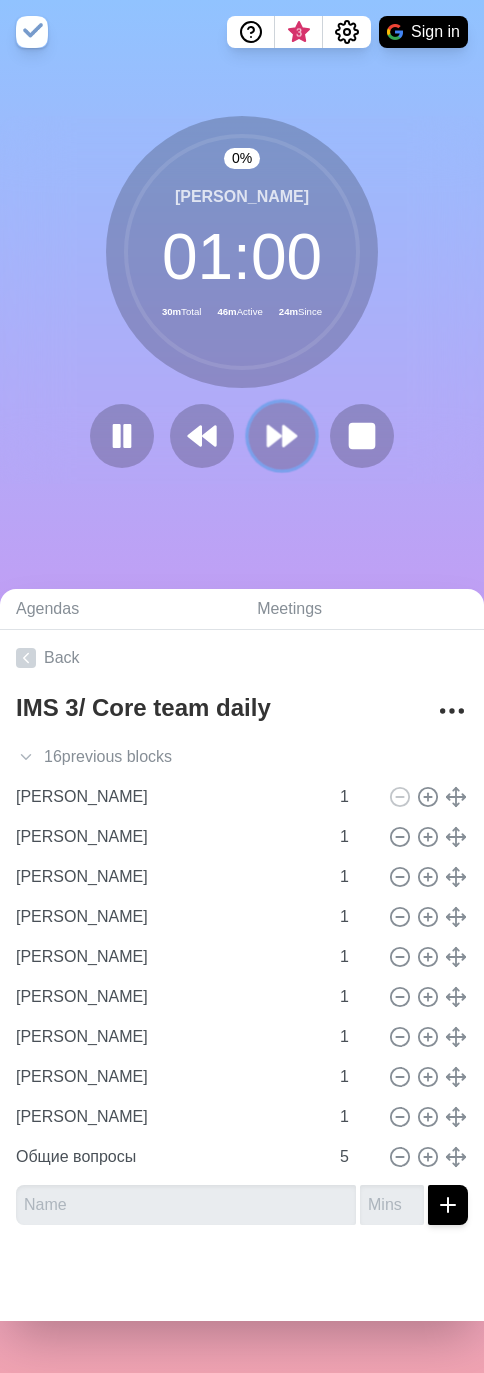 click 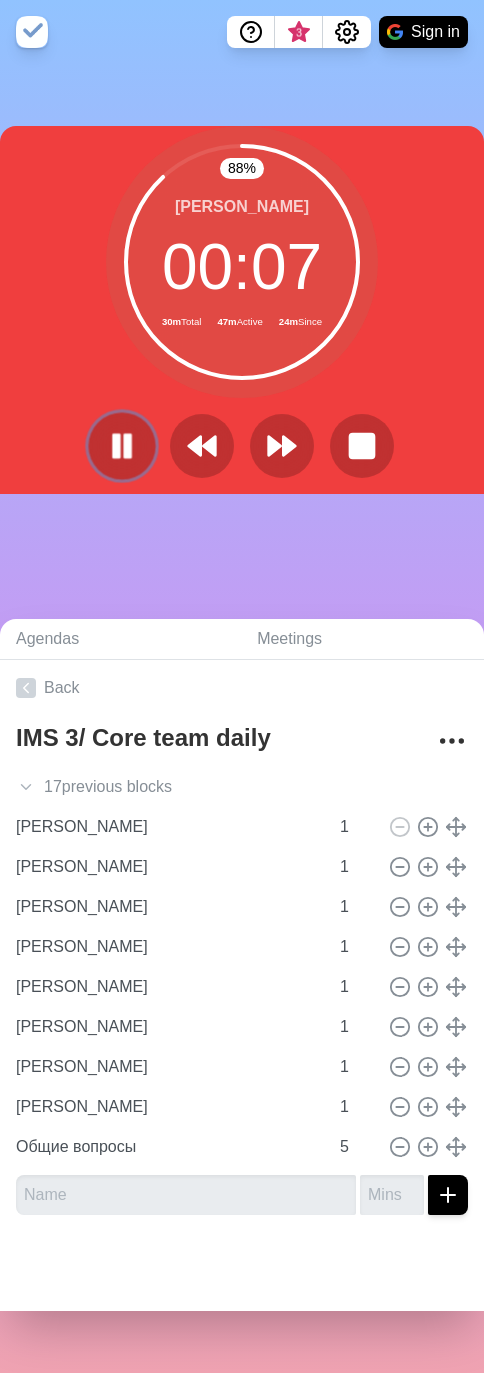 click 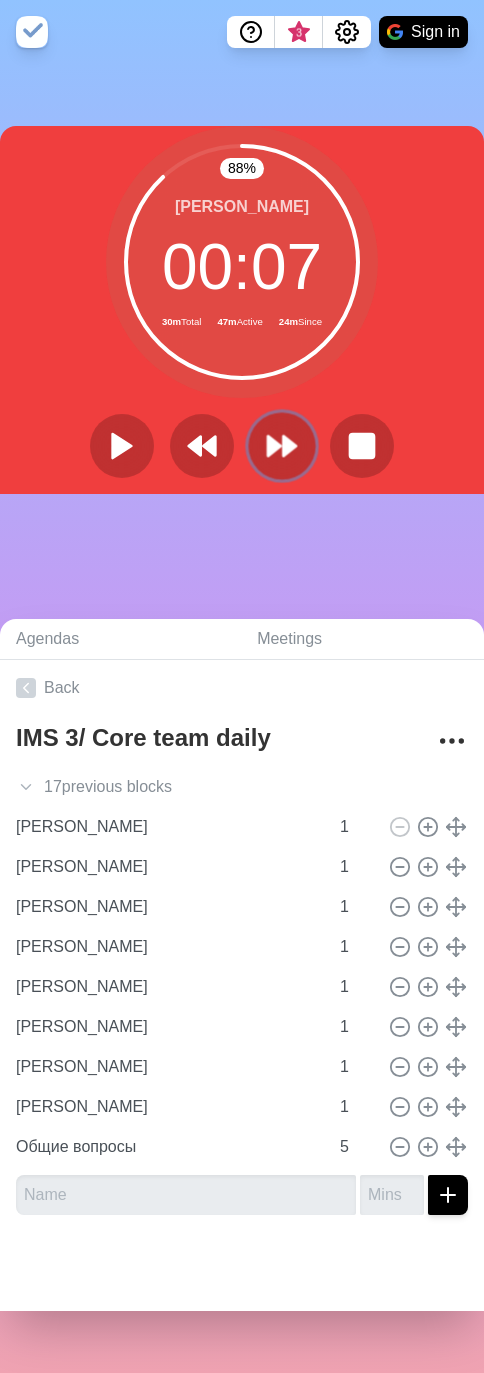 click 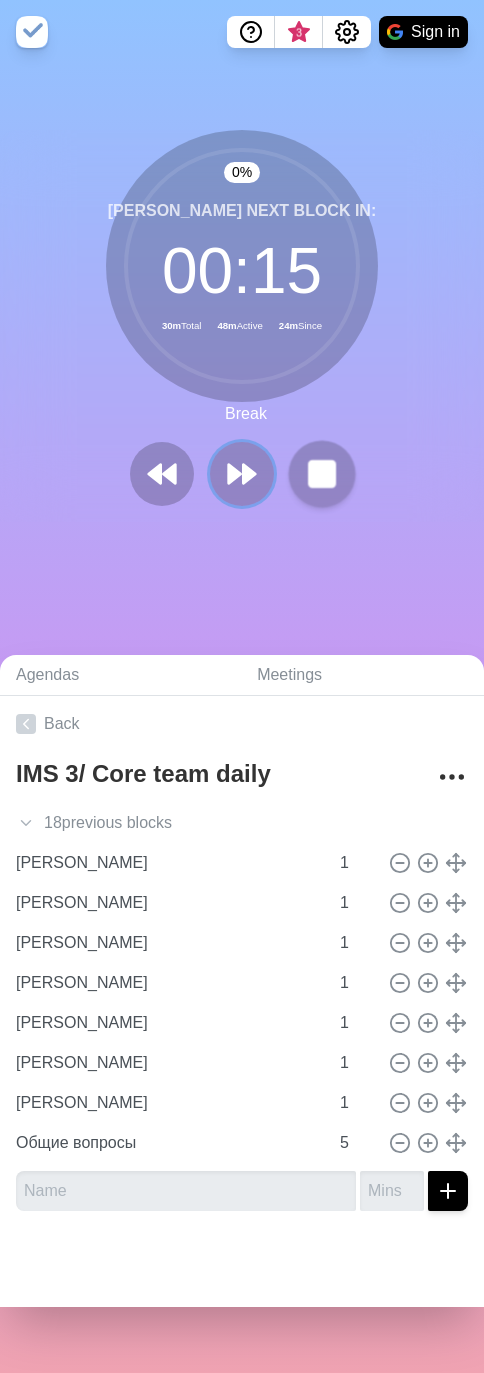 drag, startPoint x: 230, startPoint y: 462, endPoint x: 374, endPoint y: 483, distance: 145.5232 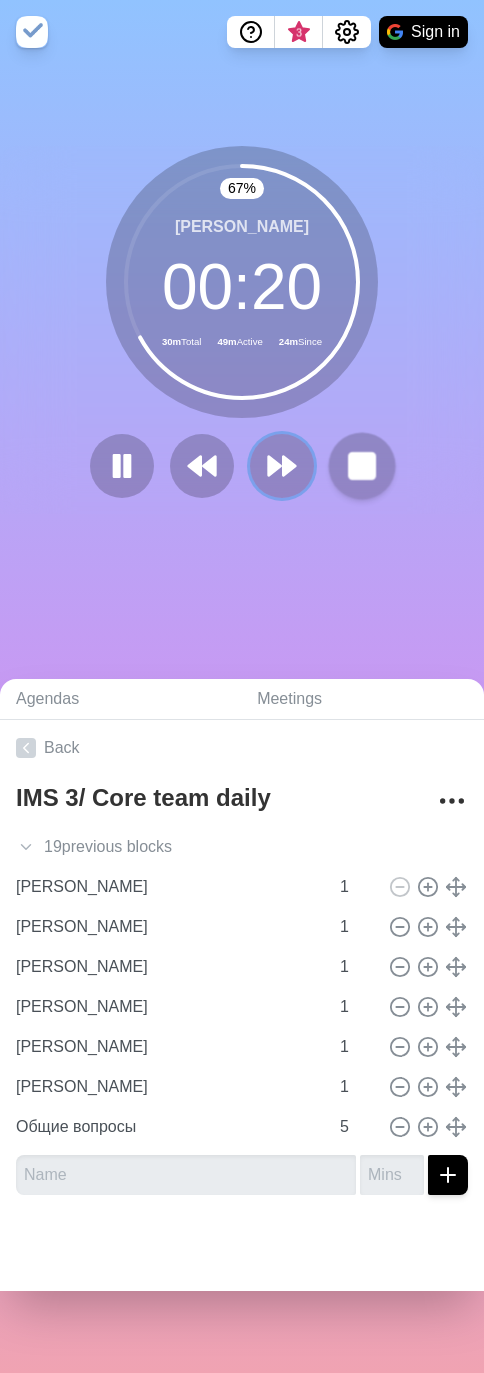 drag, startPoint x: 280, startPoint y: 466, endPoint x: 358, endPoint y: 464, distance: 78.025635 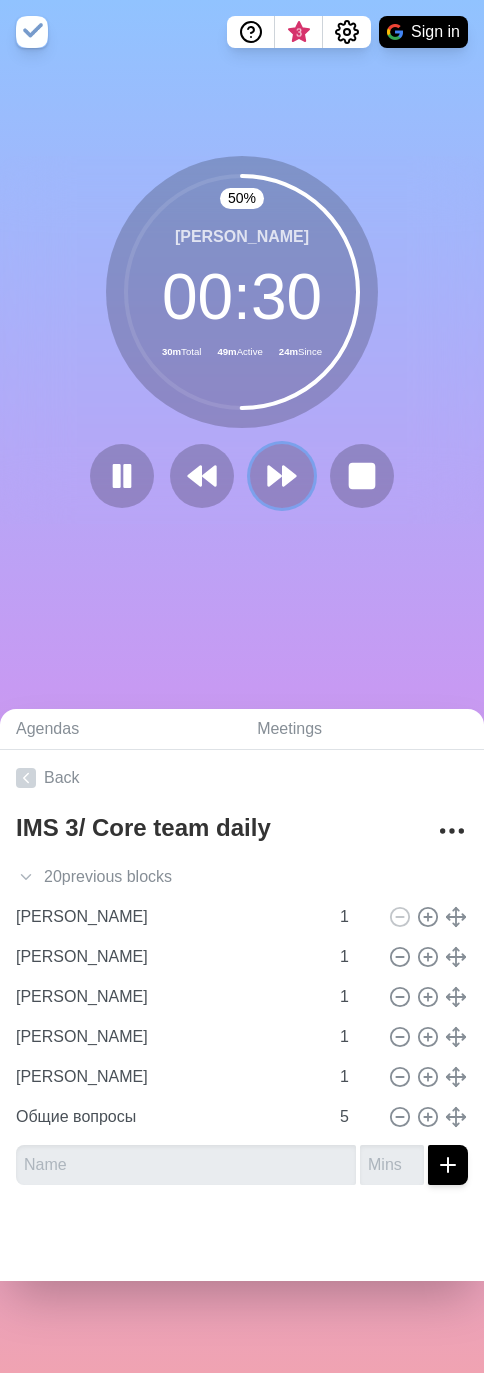 drag, startPoint x: 258, startPoint y: 474, endPoint x: 414, endPoint y: 484, distance: 156.32019 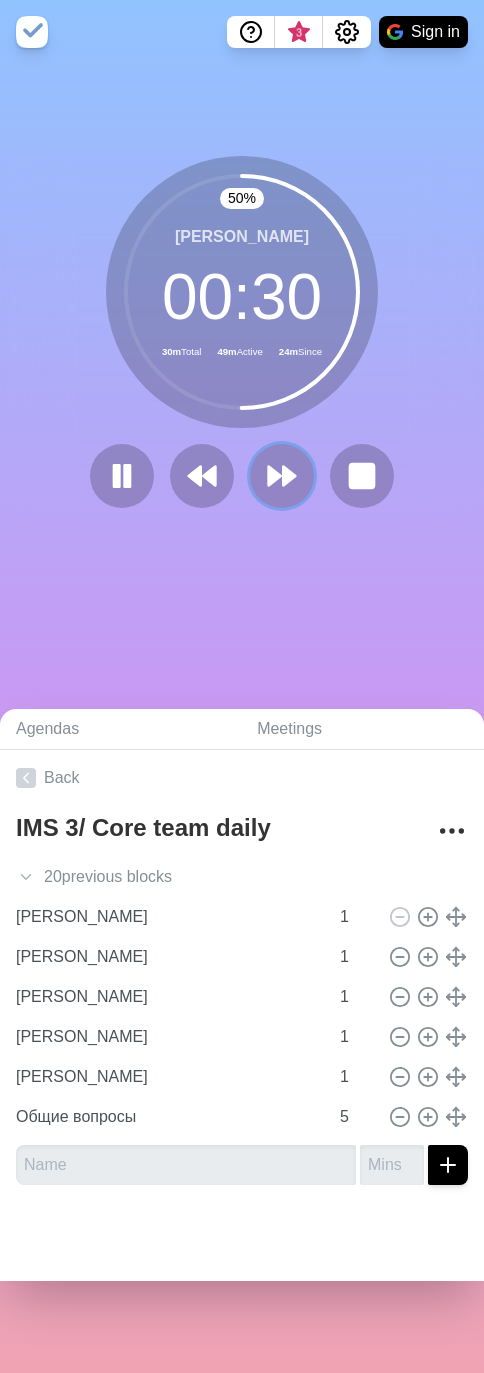 click 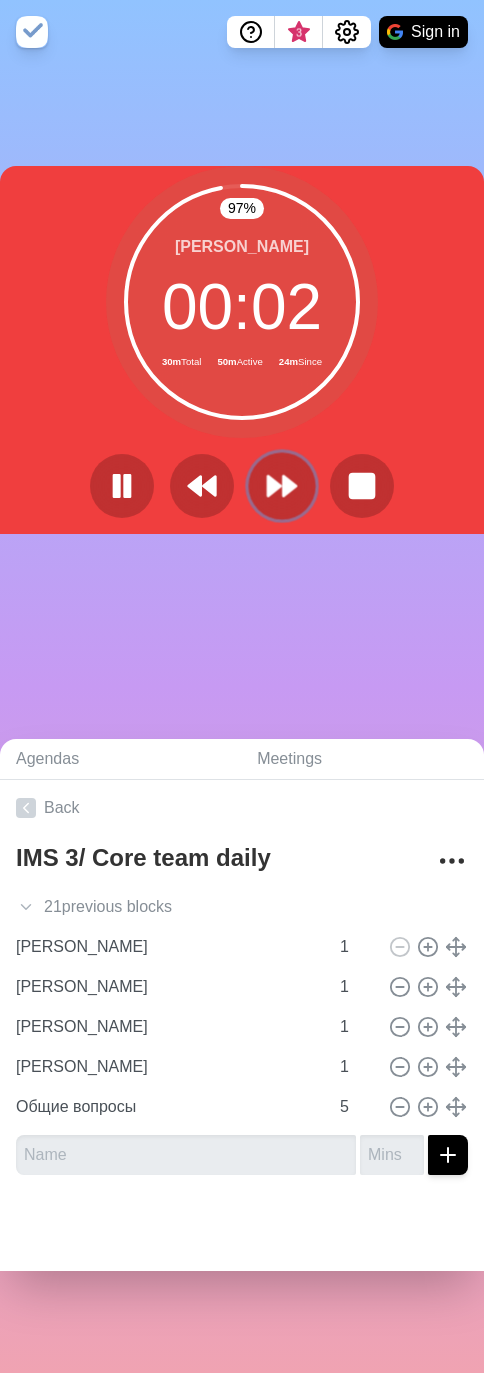 click at bounding box center (281, 486) 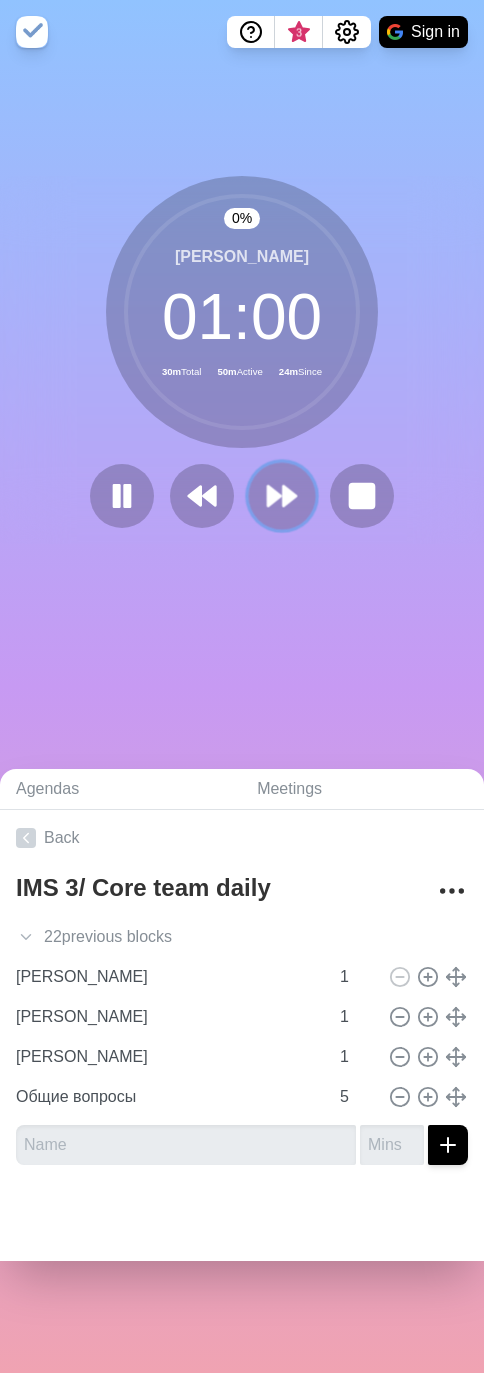 click 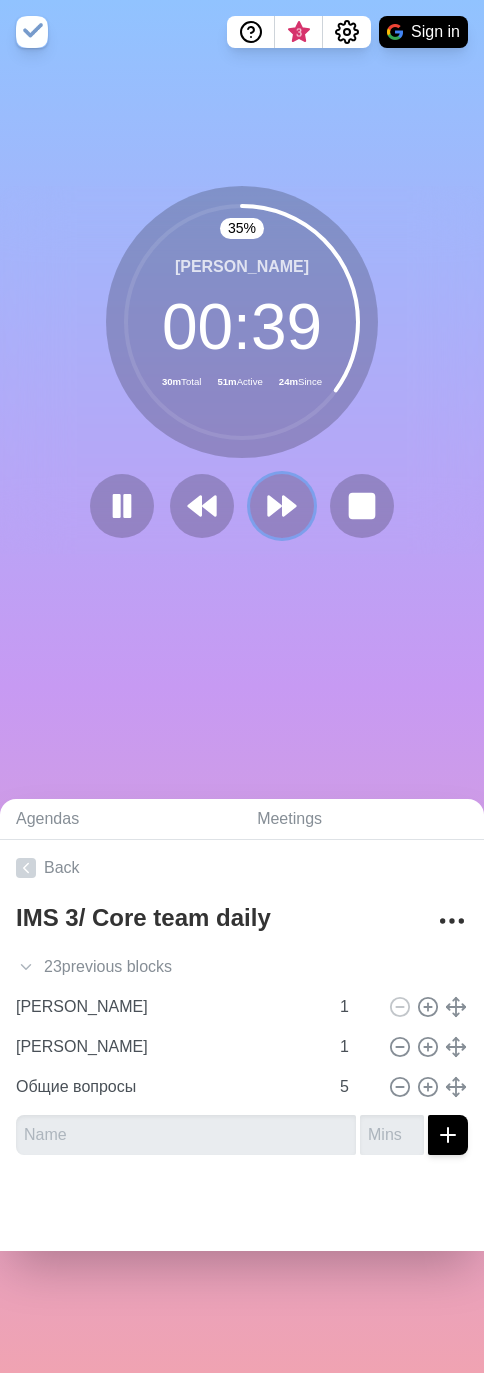 drag, startPoint x: 273, startPoint y: 511, endPoint x: 433, endPoint y: 511, distance: 160 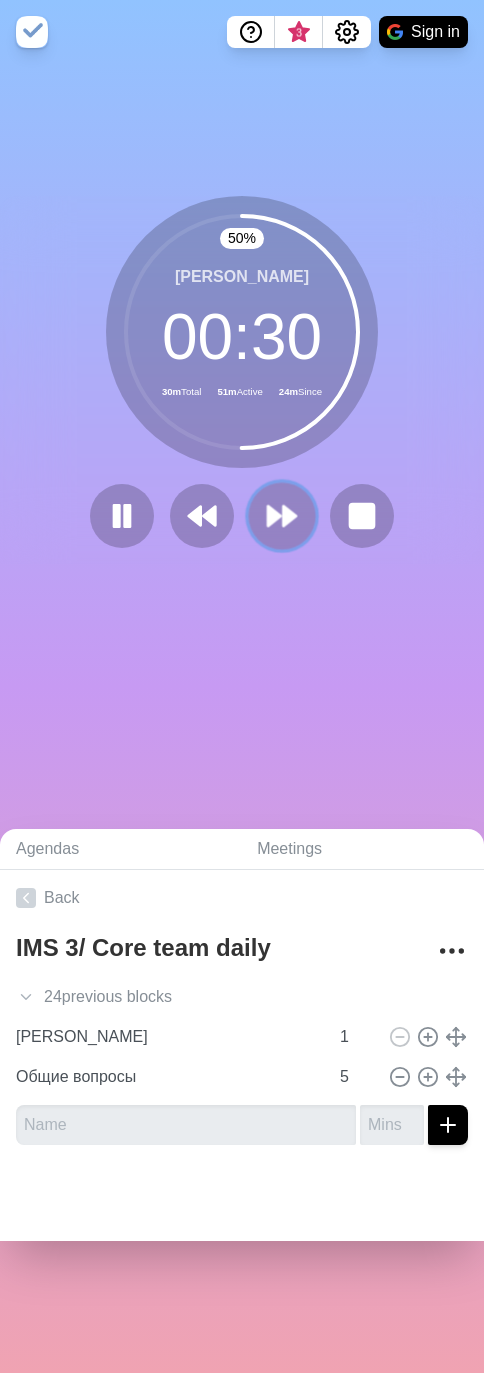 drag, startPoint x: 276, startPoint y: 505, endPoint x: 257, endPoint y: 513, distance: 20.615528 